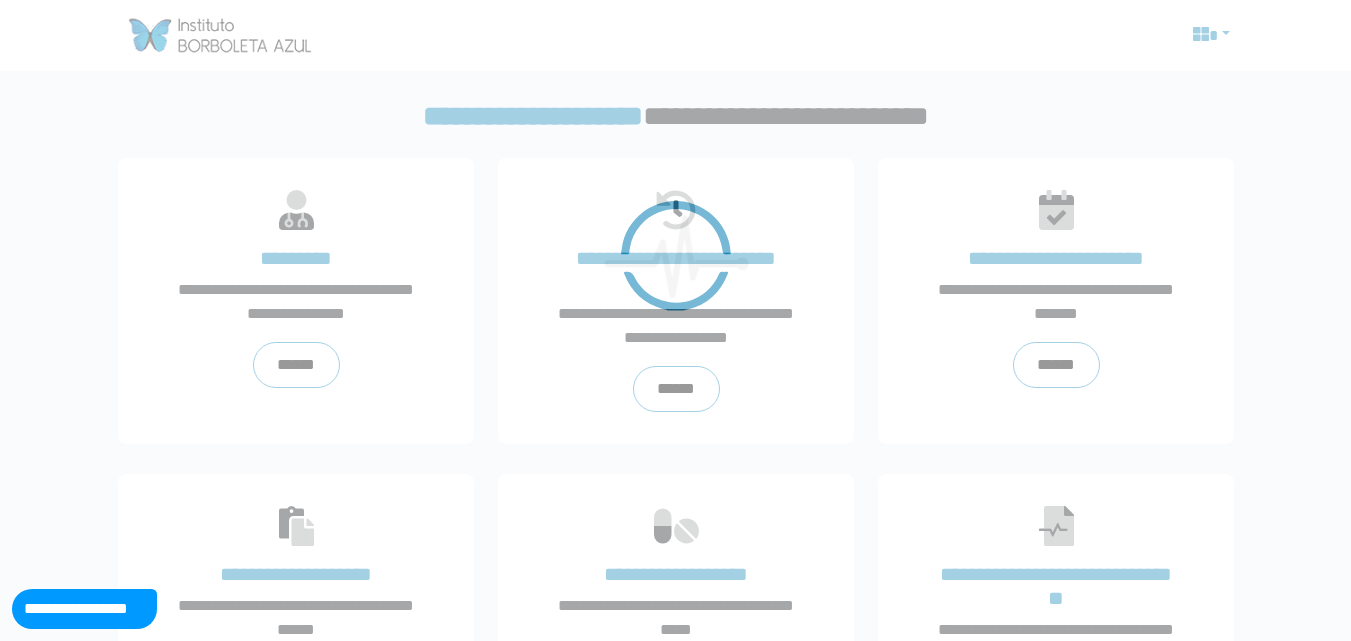 scroll, scrollTop: 0, scrollLeft: 0, axis: both 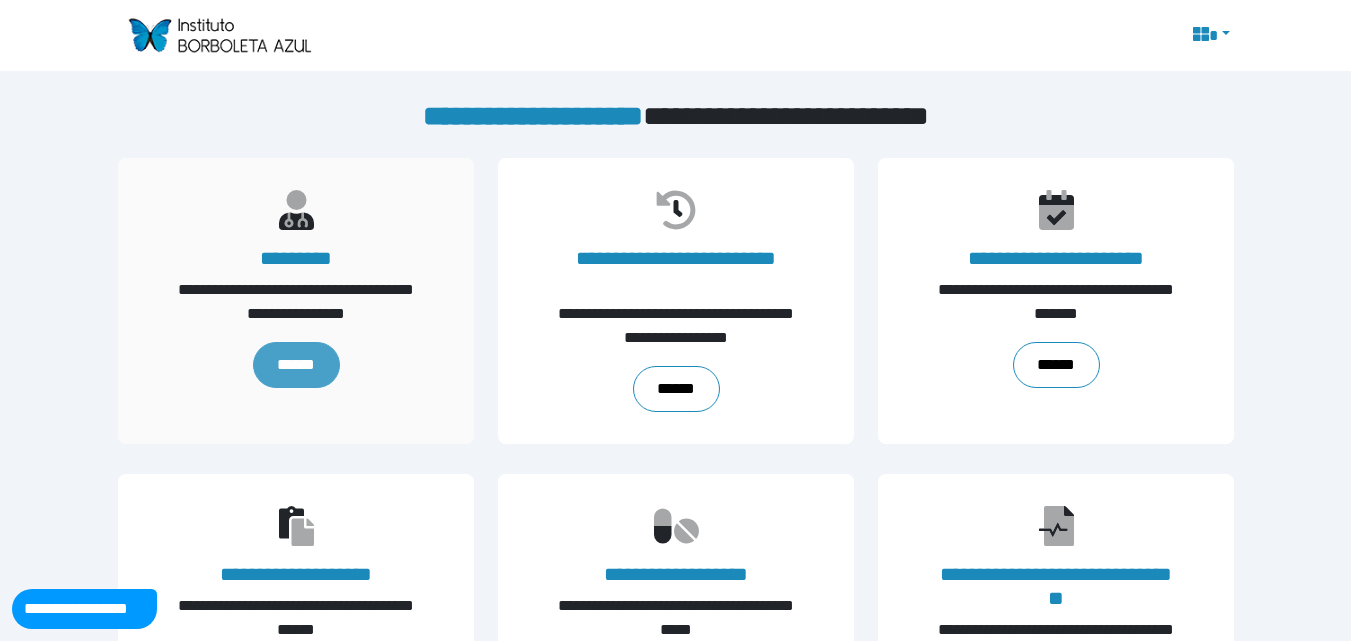 click on "******" at bounding box center [295, 365] 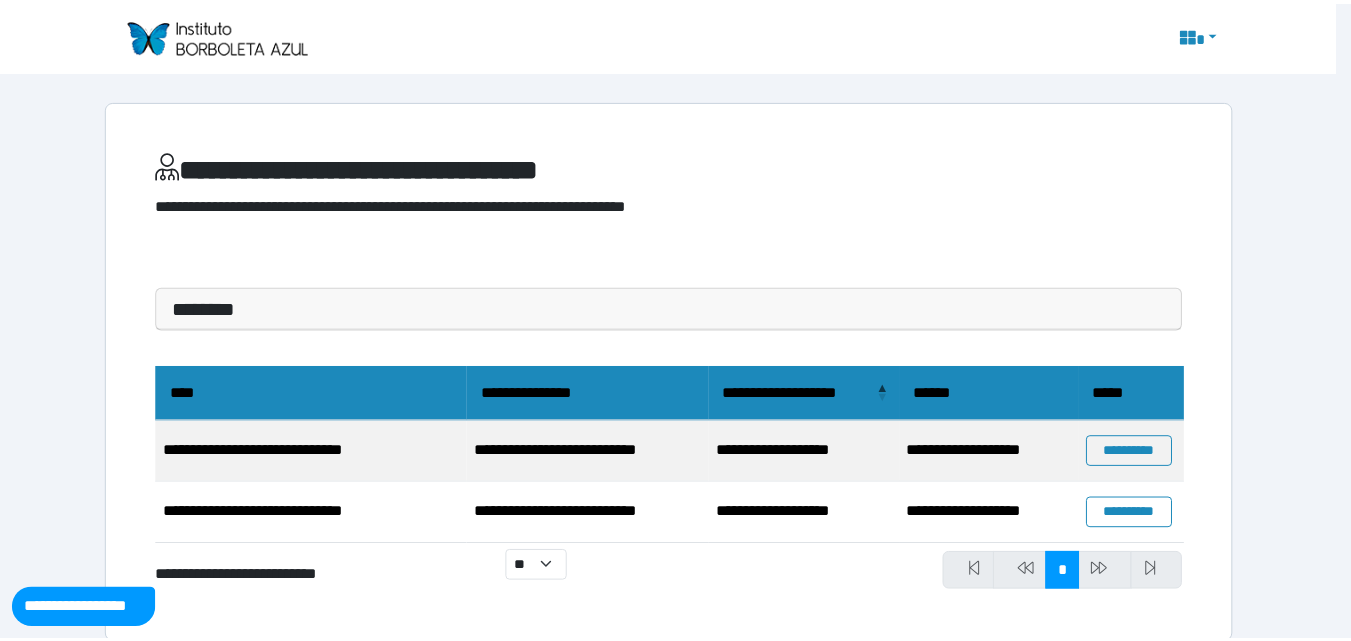 scroll, scrollTop: 0, scrollLeft: 0, axis: both 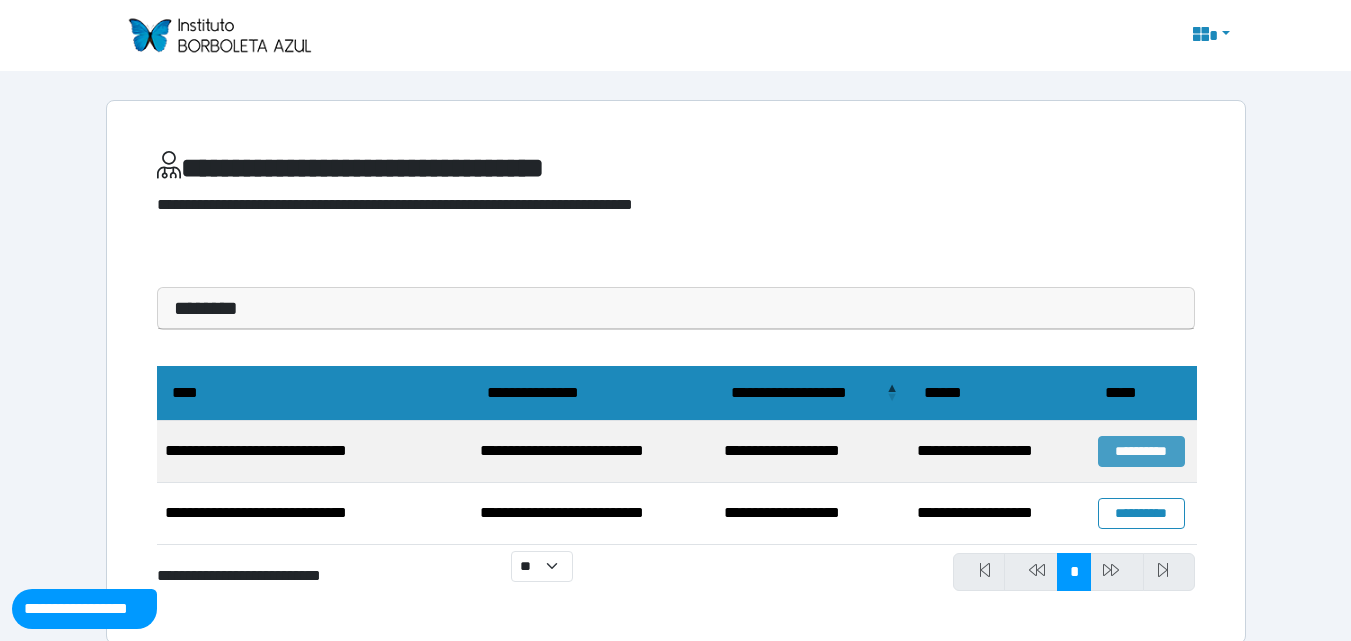 click on "**********" at bounding box center [1141, 451] 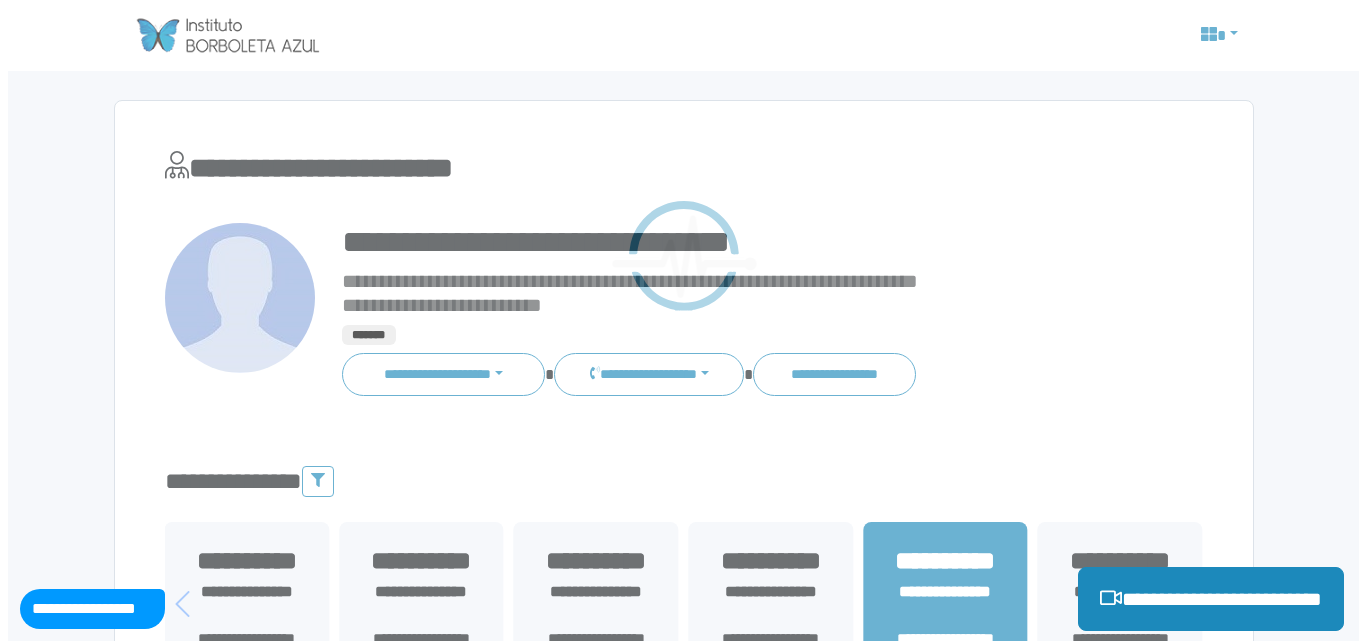 scroll, scrollTop: 0, scrollLeft: 0, axis: both 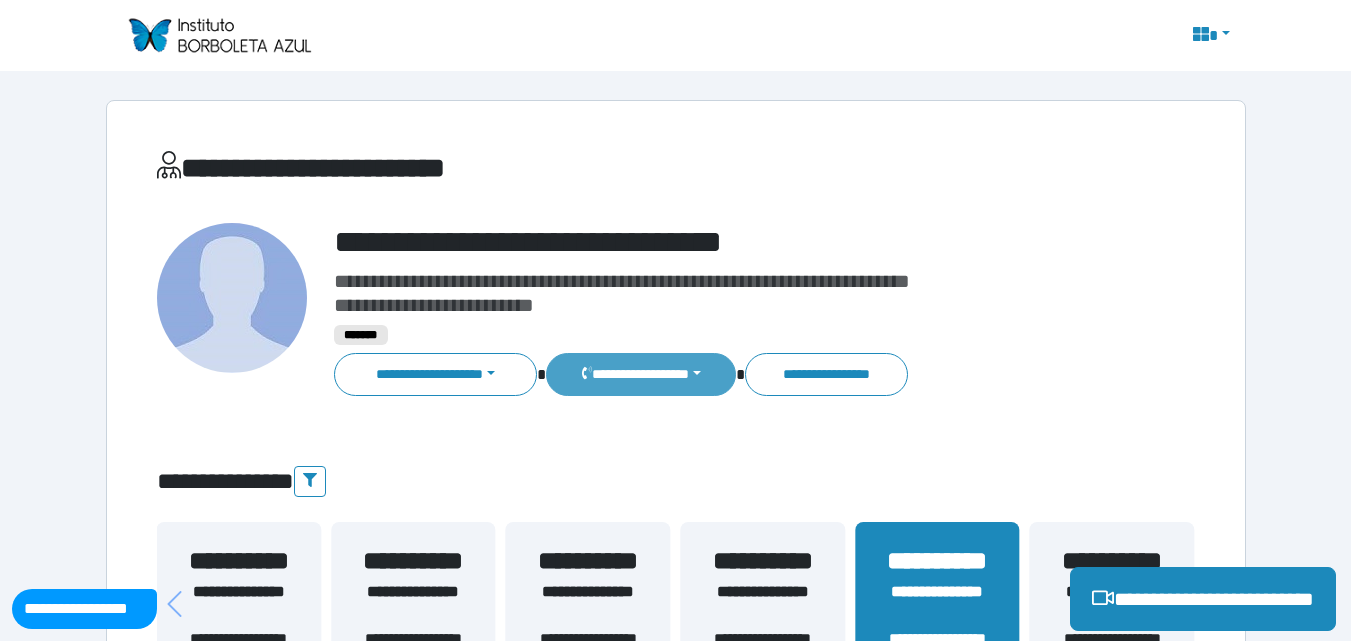 click on "**********" at bounding box center [640, 374] 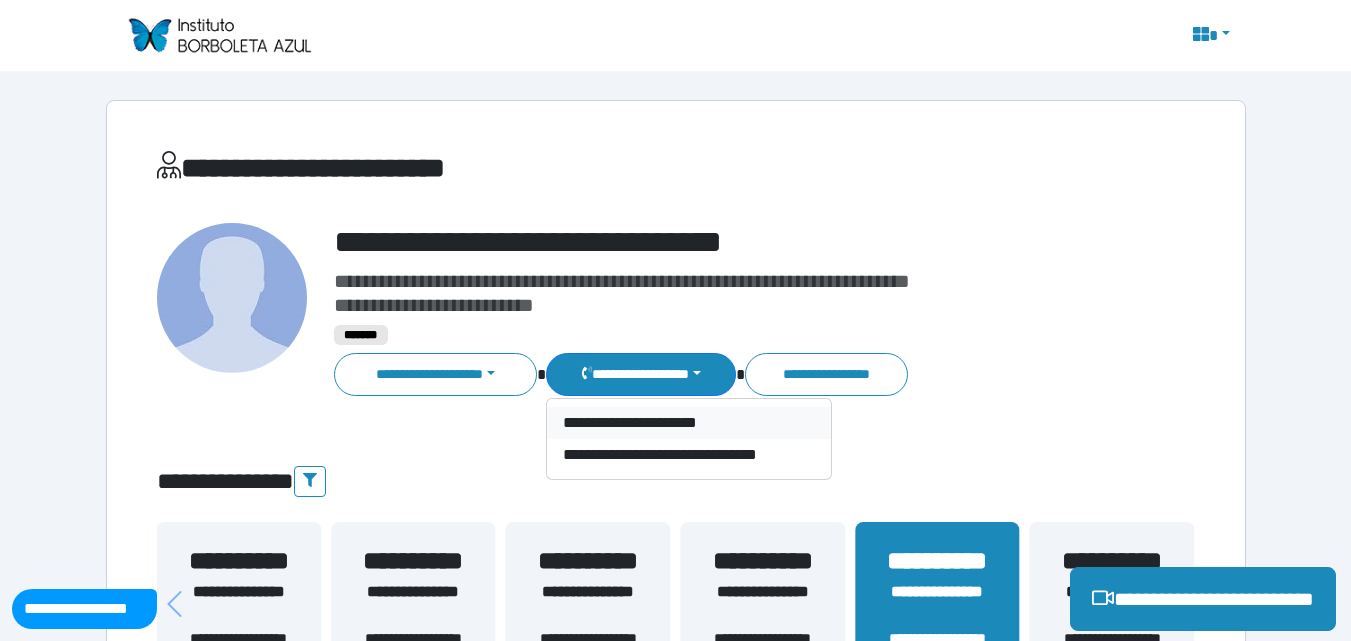click on "**********" at bounding box center [689, 423] 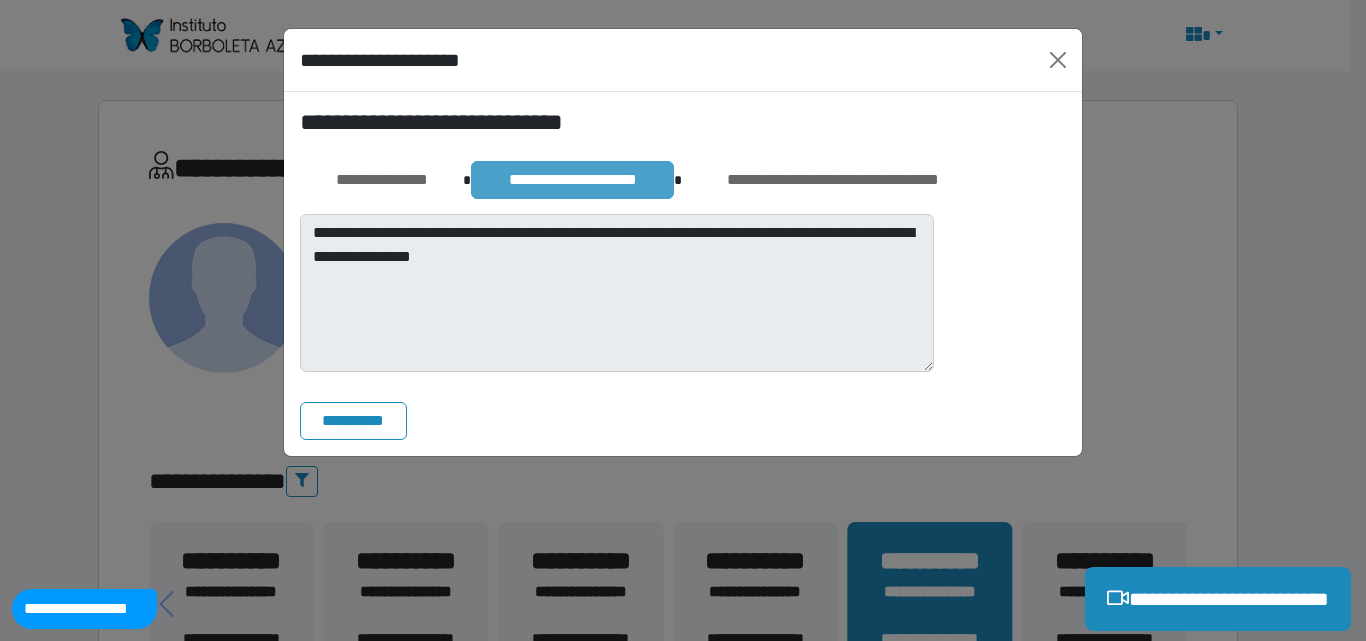 click on "**********" at bounding box center (572, 180) 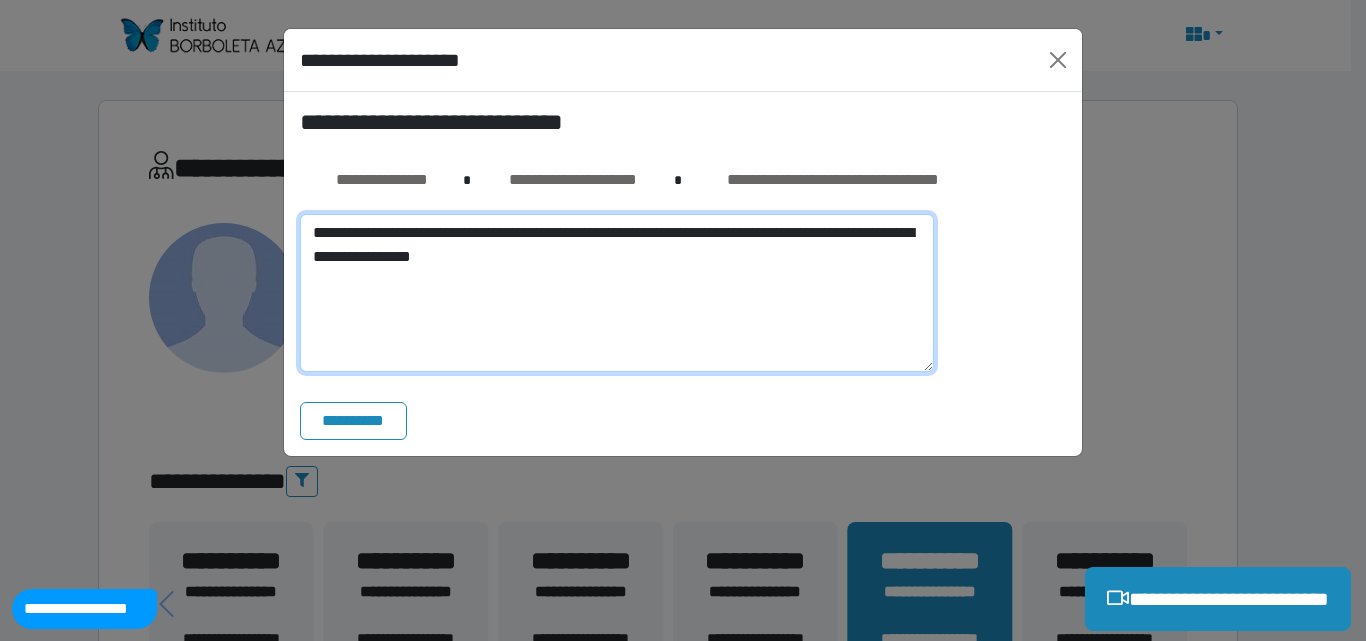 click on "**********" at bounding box center [617, 293] 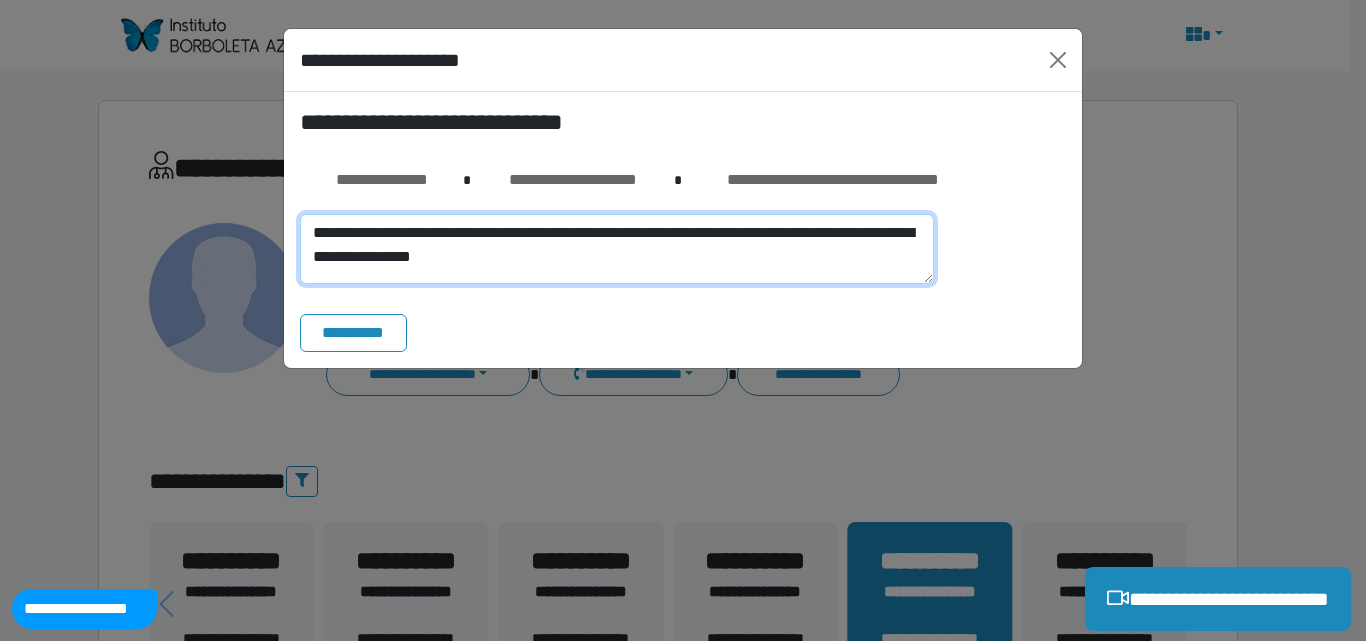 click on "**********" at bounding box center [617, 249] 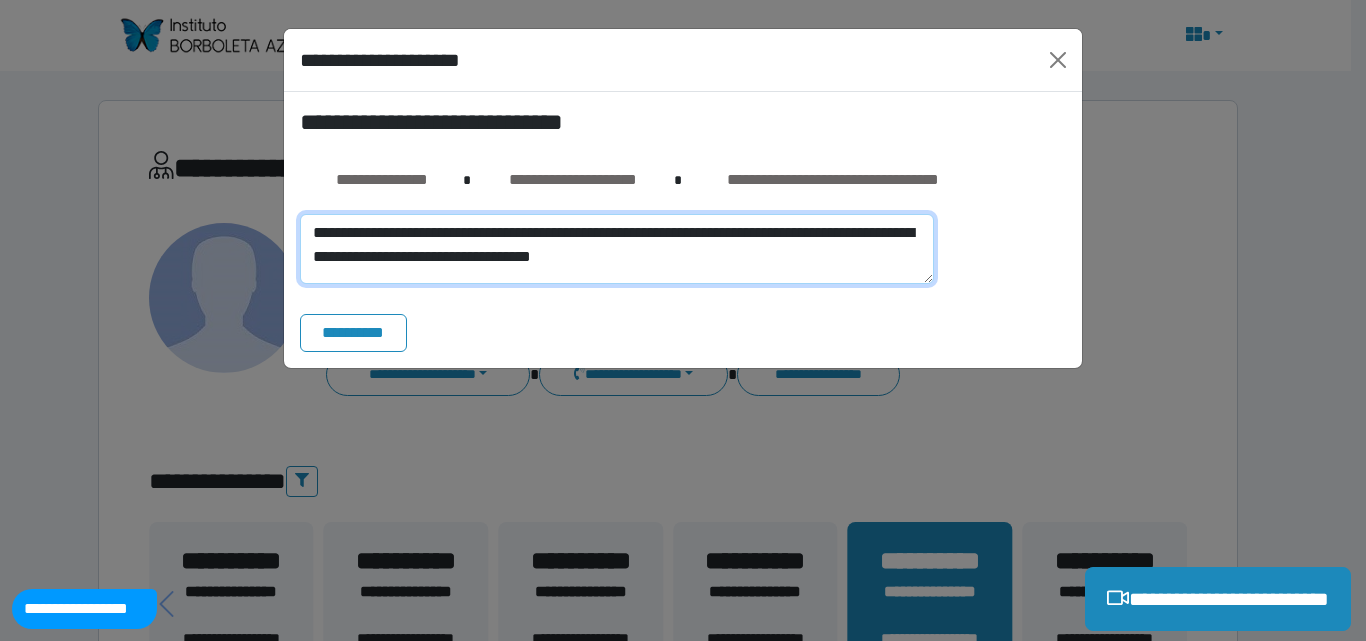 click on "**********" at bounding box center (617, 249) 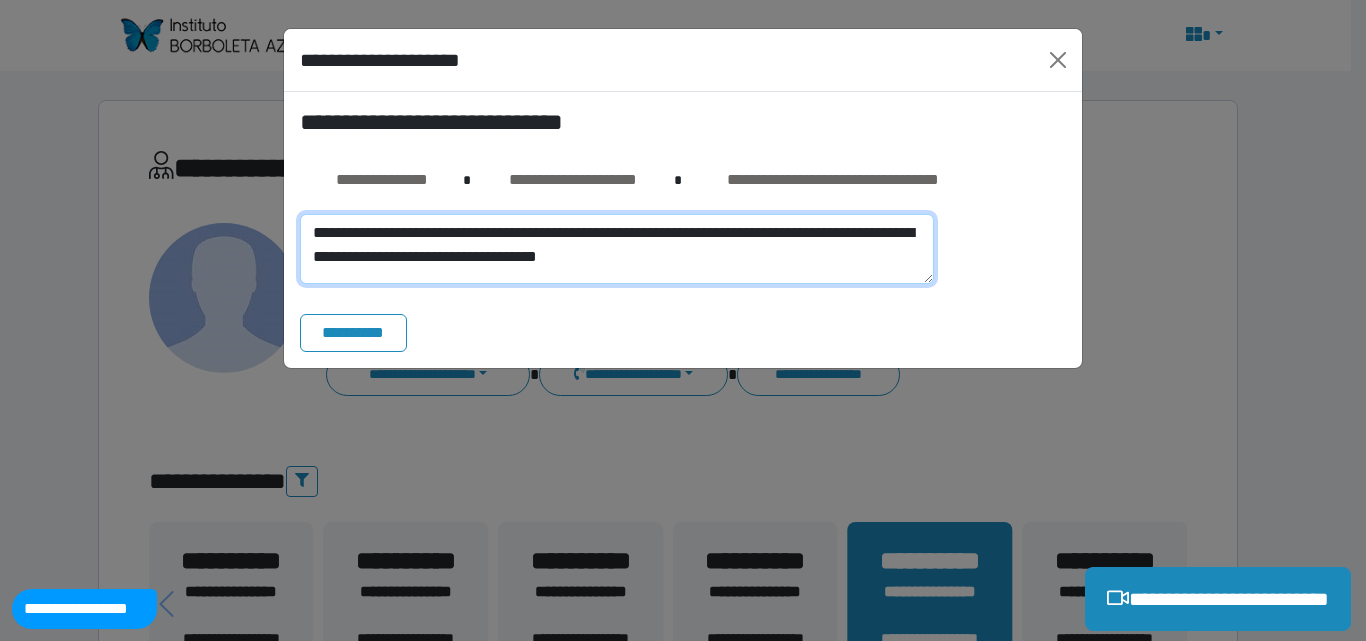 click on "**********" at bounding box center [617, 249] 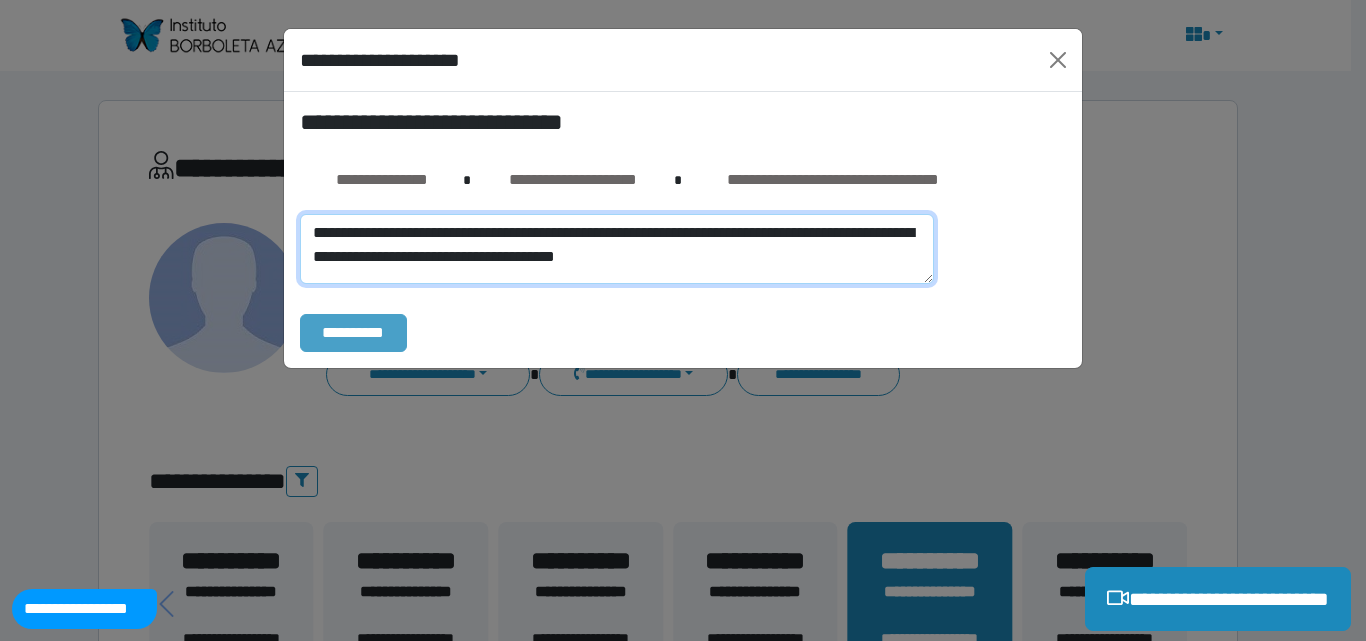 type on "**********" 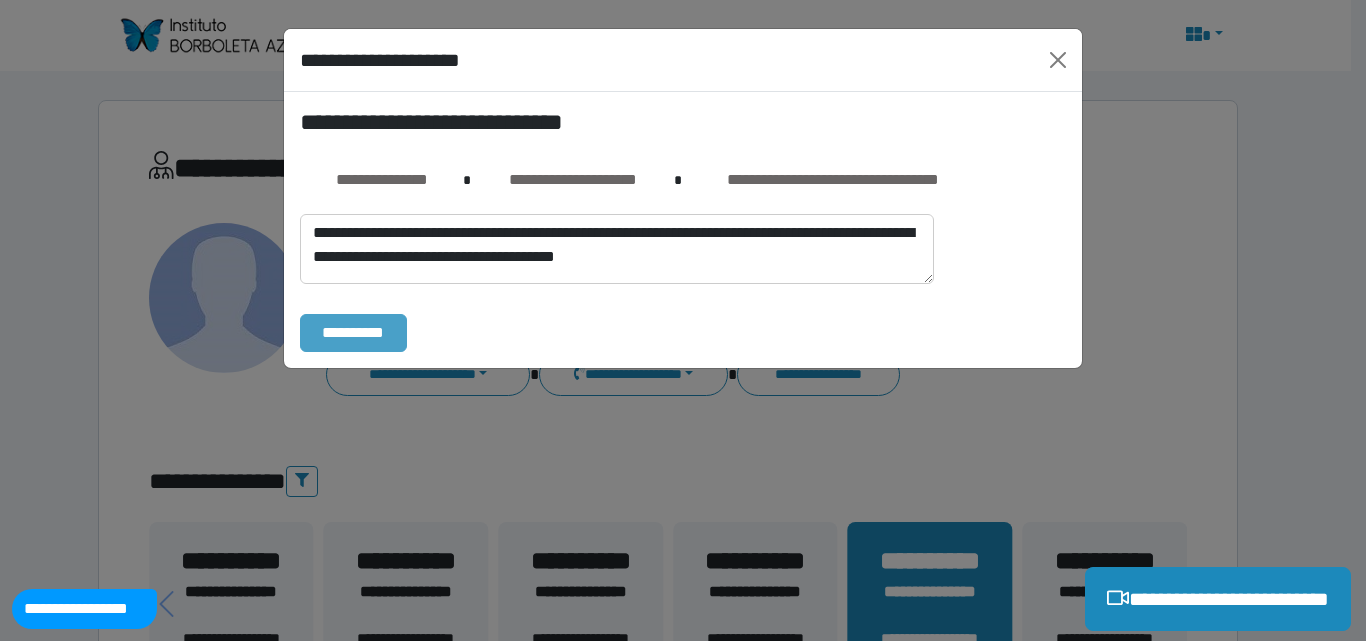 click on "**********" at bounding box center (353, 333) 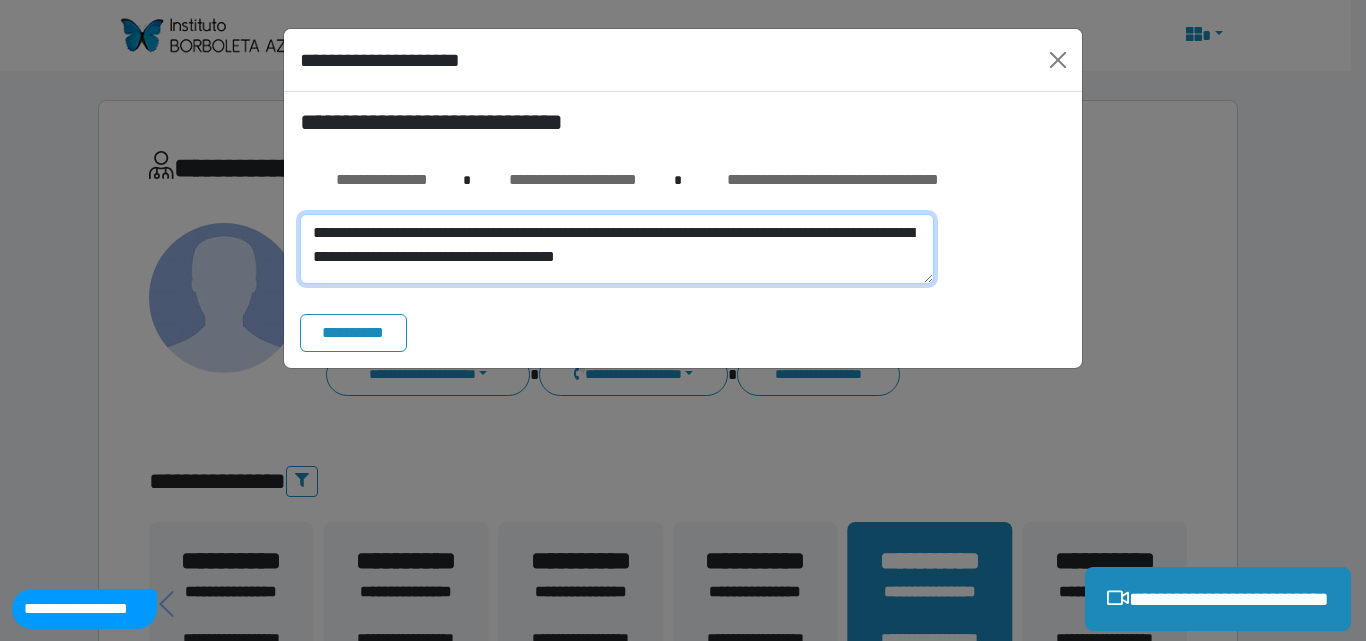 drag, startPoint x: 311, startPoint y: 231, endPoint x: 810, endPoint y: 256, distance: 499.62585 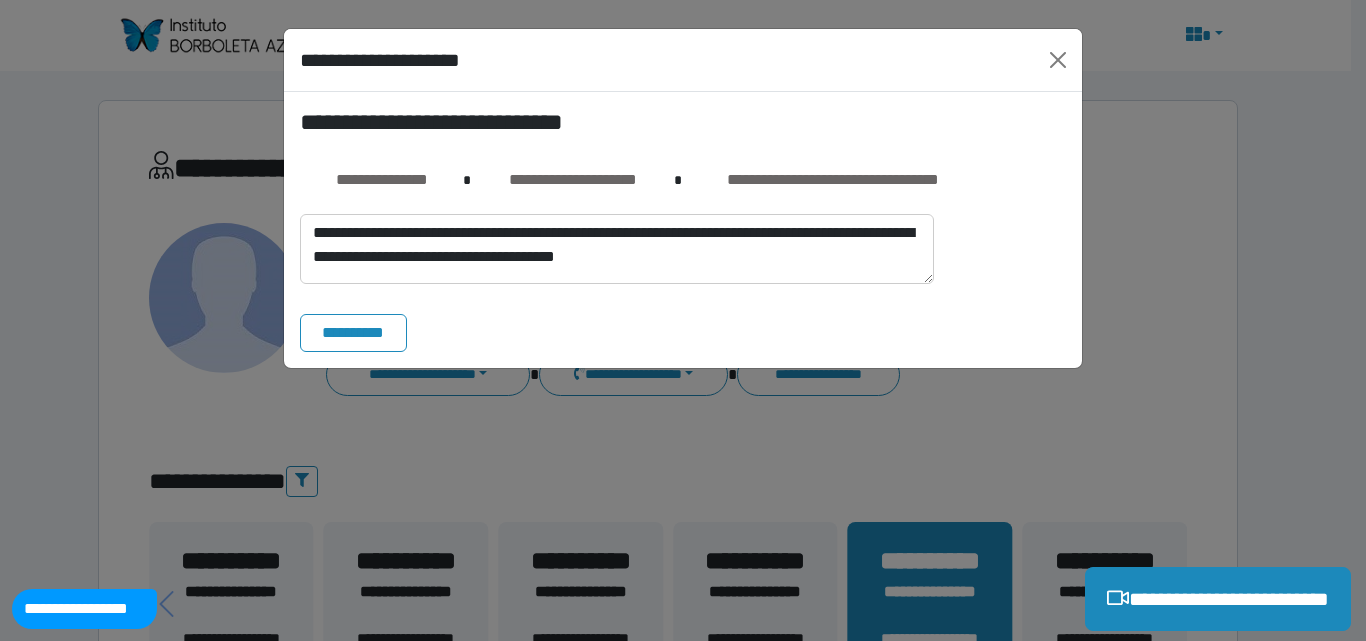 click on "**********" at bounding box center (683, 333) 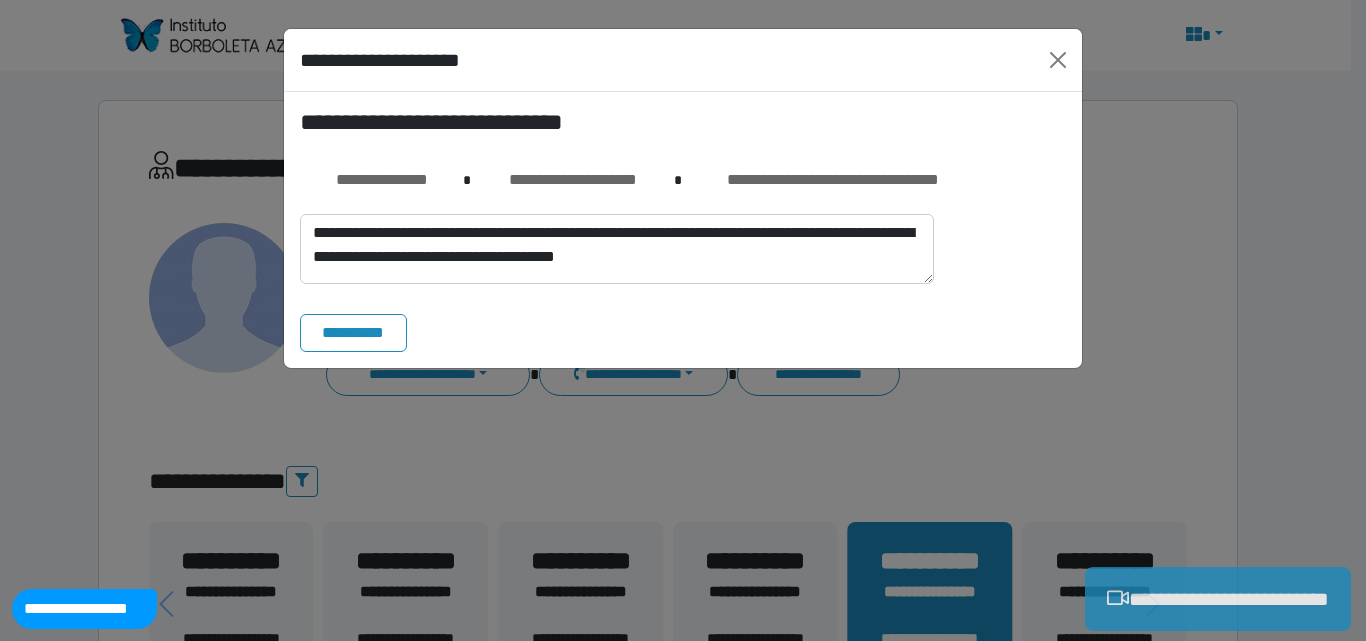 click on "**********" at bounding box center [1218, 599] 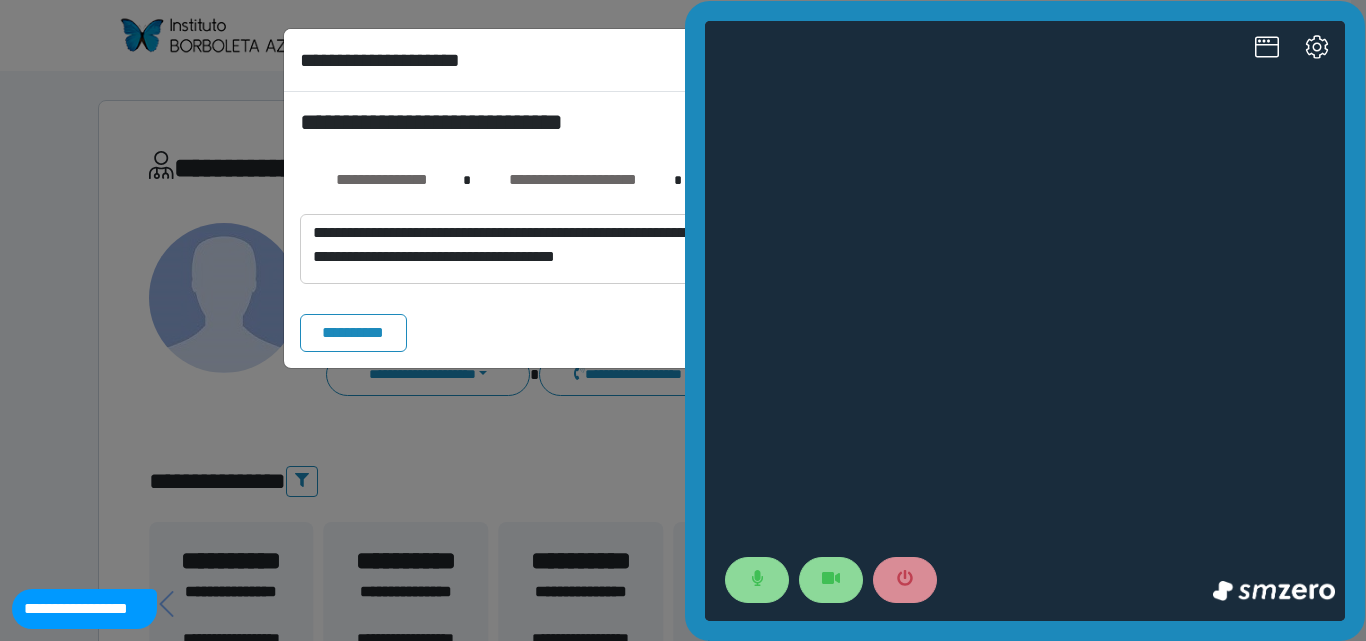 scroll, scrollTop: 0, scrollLeft: 0, axis: both 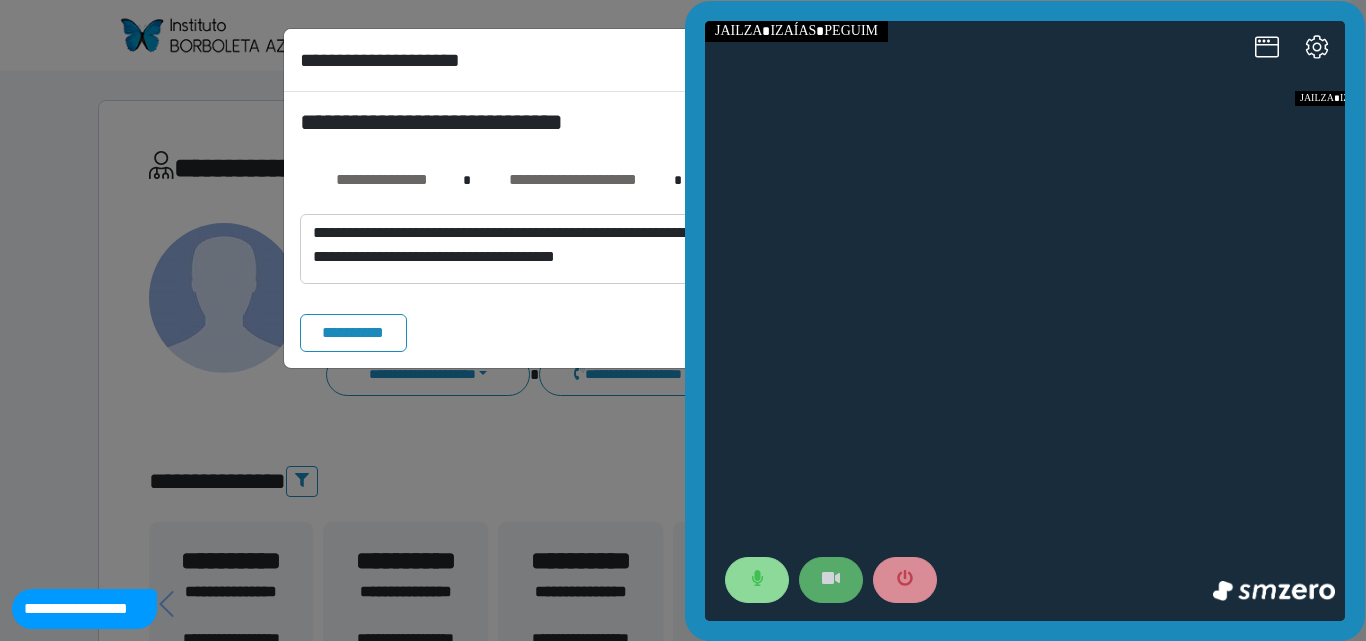 click at bounding box center (831, 580) 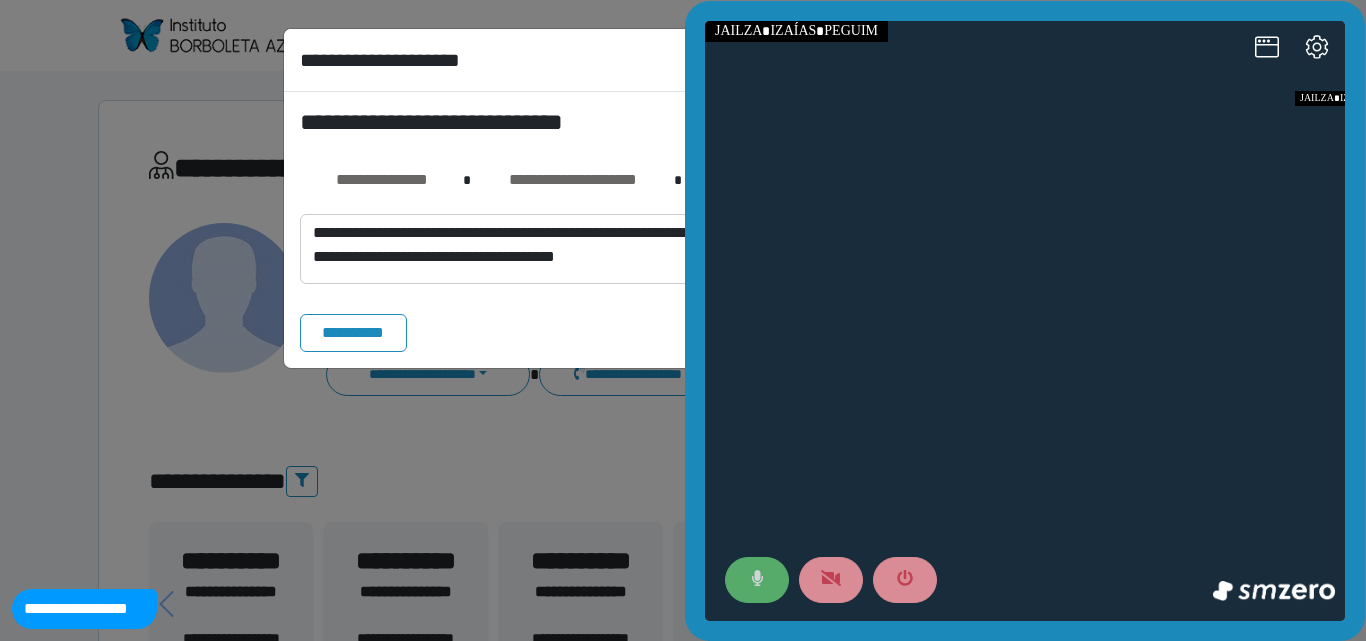click at bounding box center [757, 580] 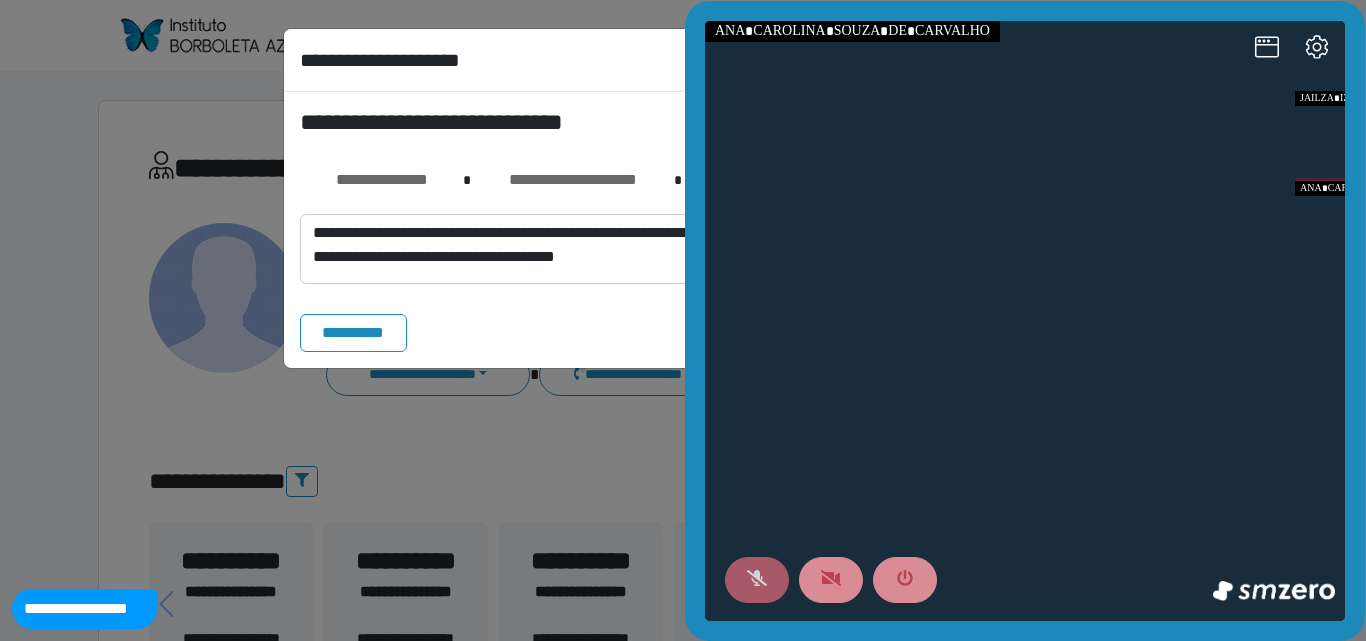 click at bounding box center (757, 580) 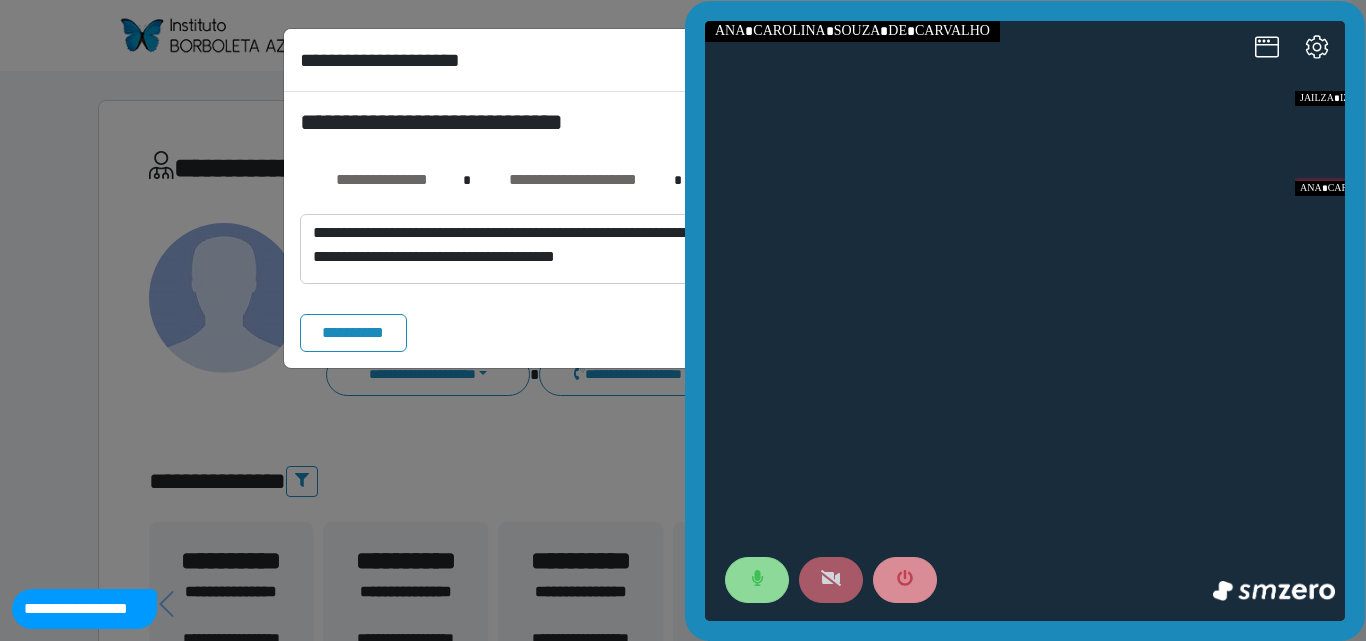 click at bounding box center (831, 580) 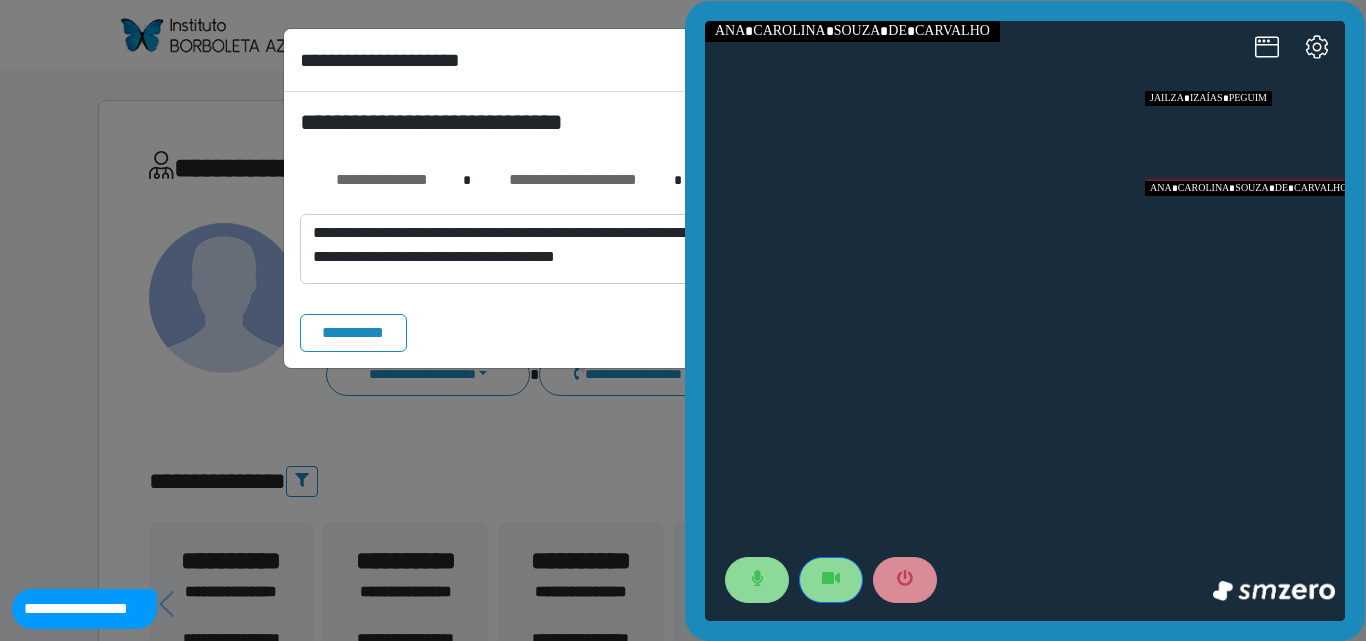type 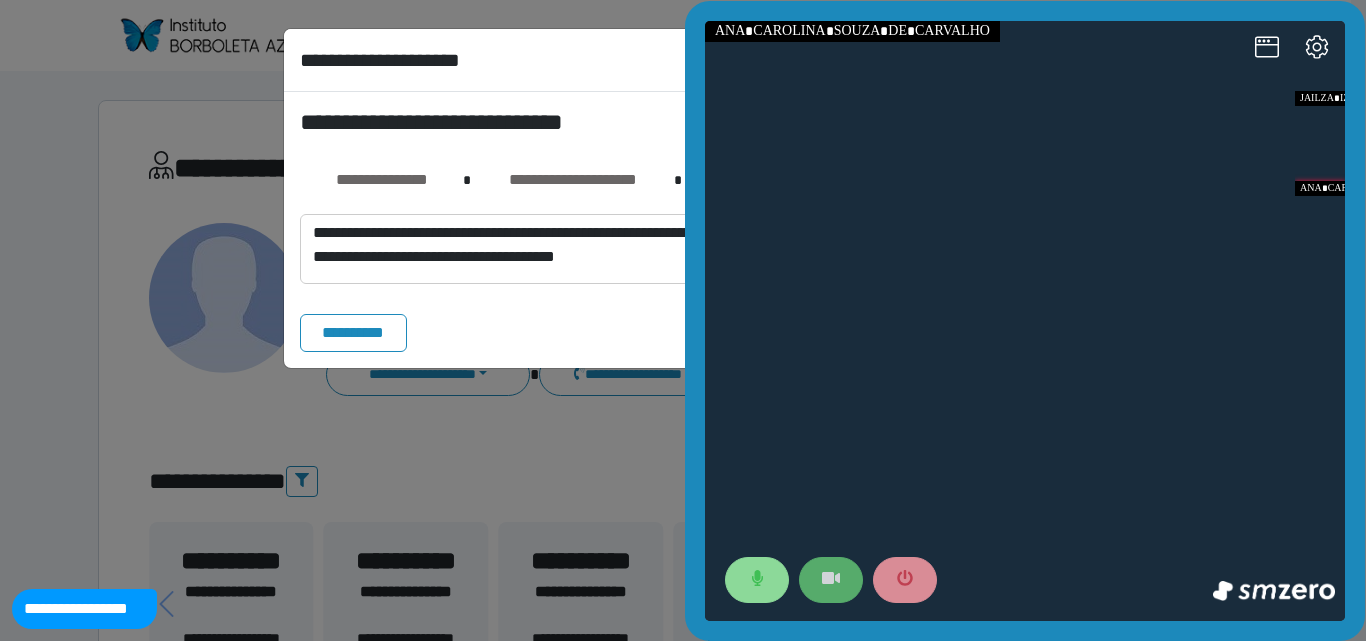 click 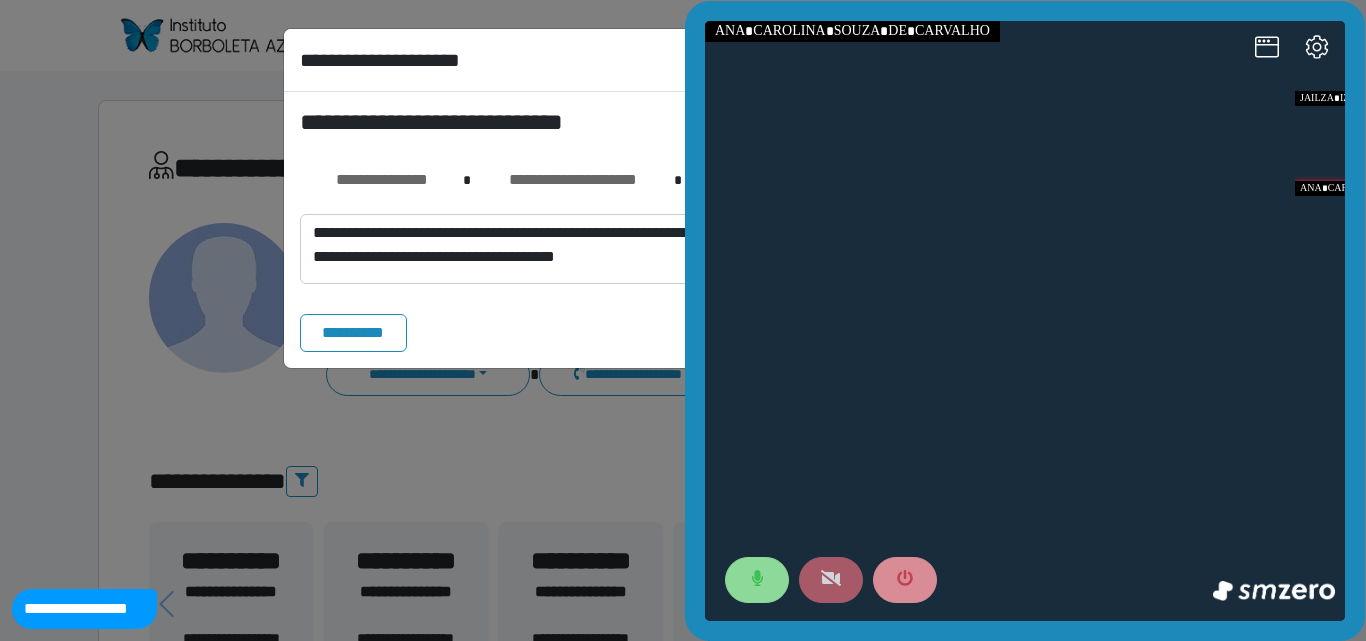 click 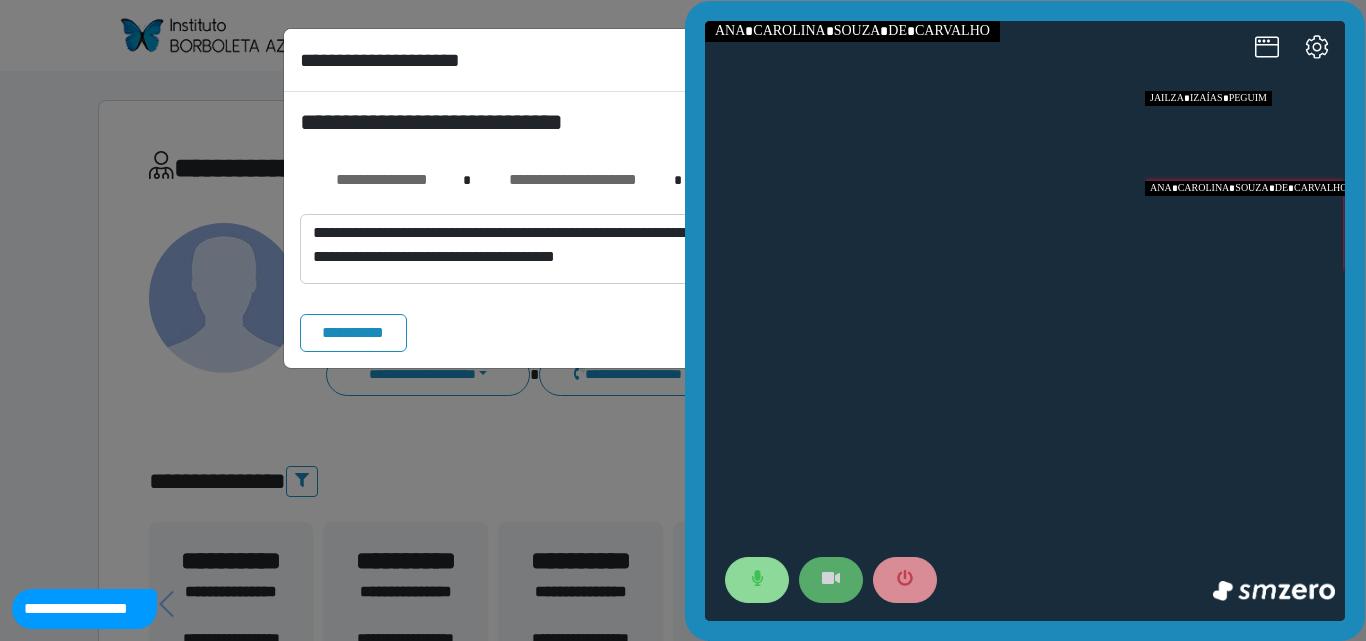 click at bounding box center [1245, 136] 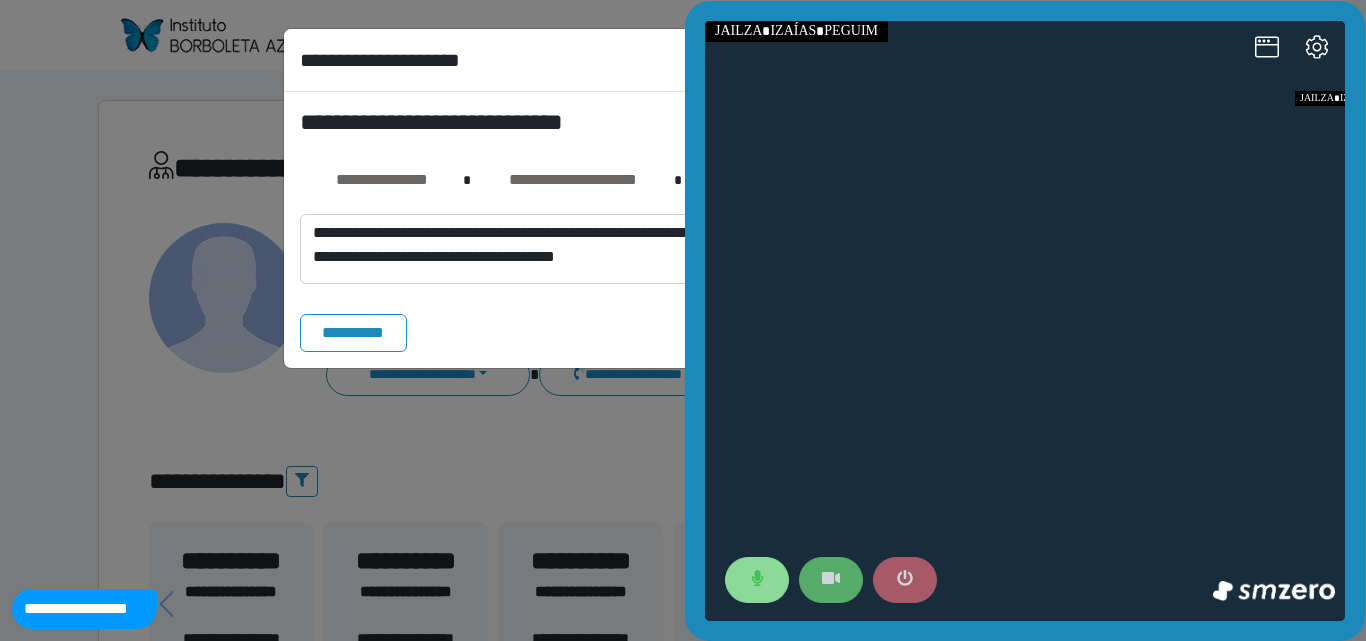 click at bounding box center [905, 580] 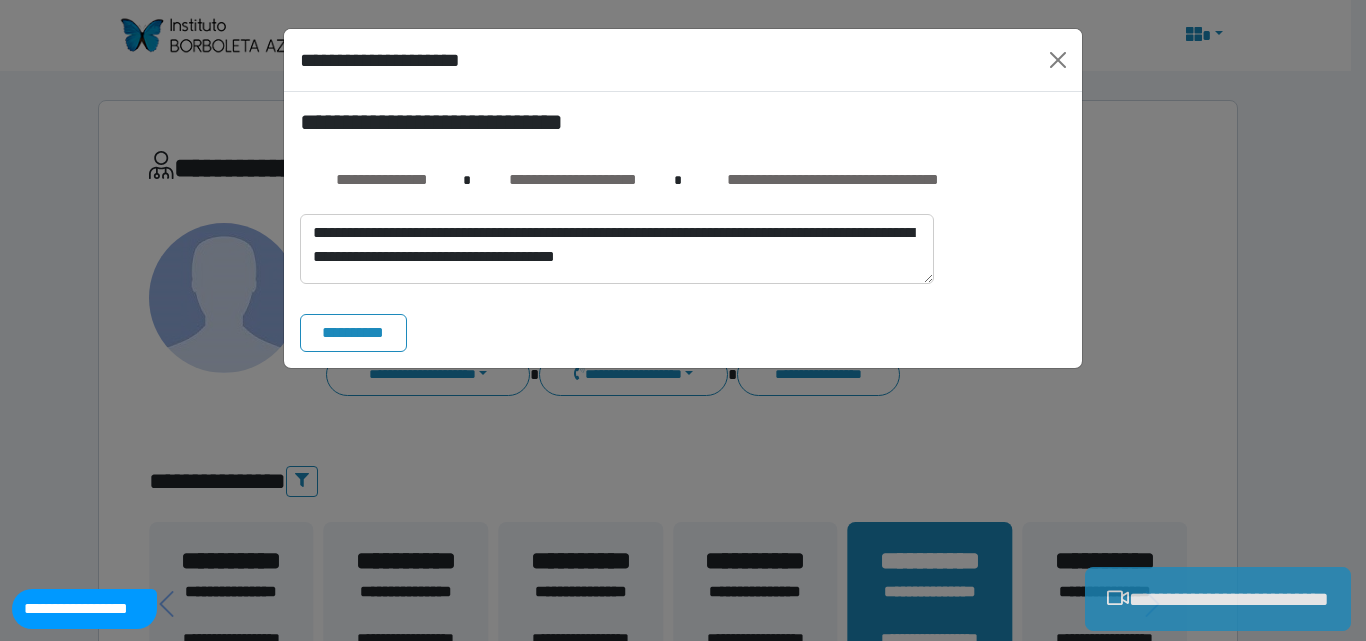 click on "**********" at bounding box center (1218, 599) 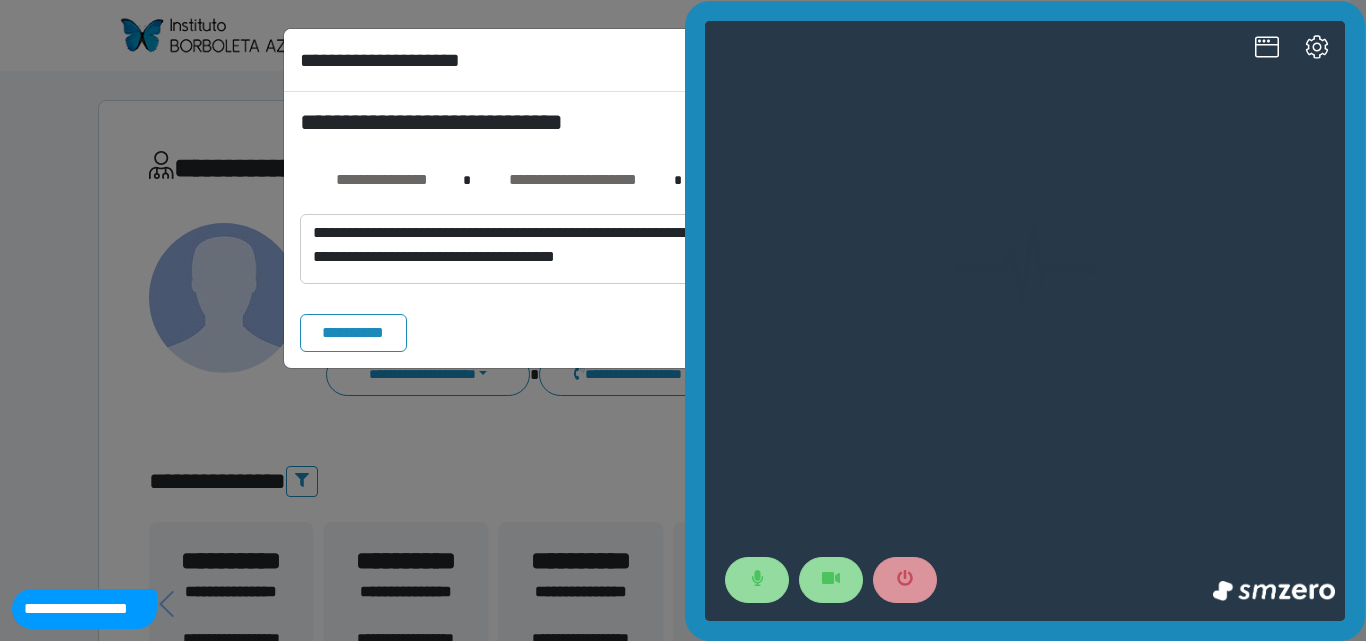 scroll, scrollTop: 0, scrollLeft: 0, axis: both 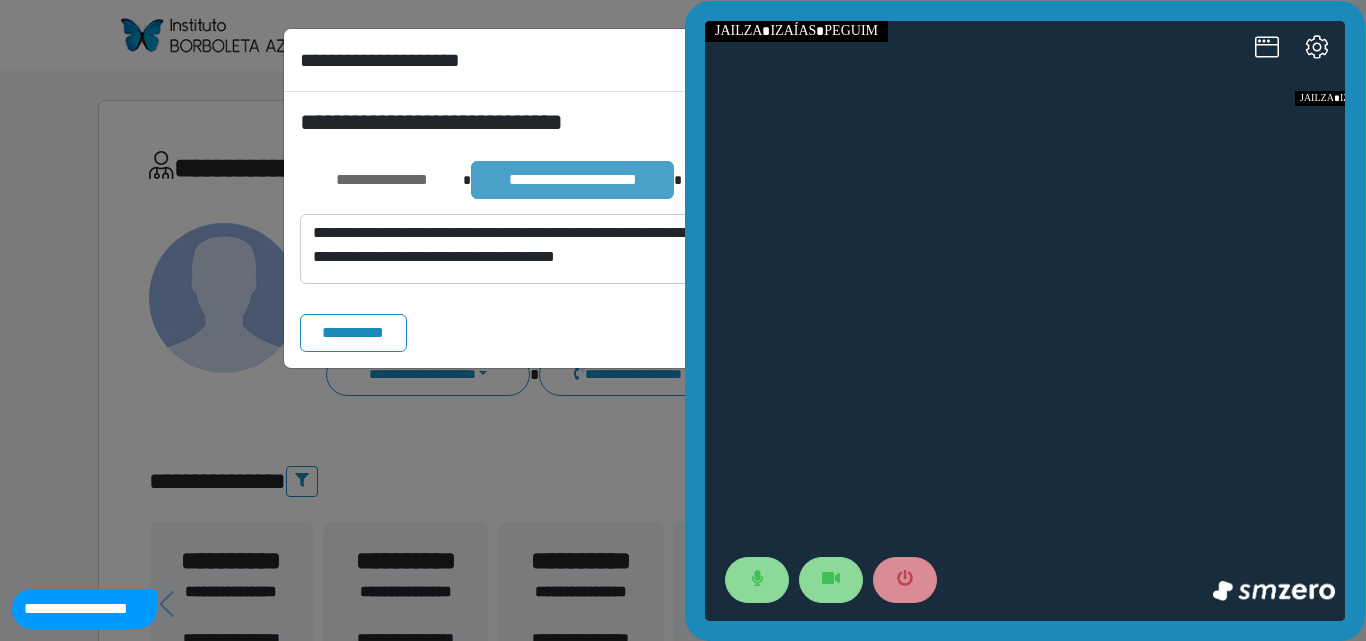 click on "**********" at bounding box center (572, 180) 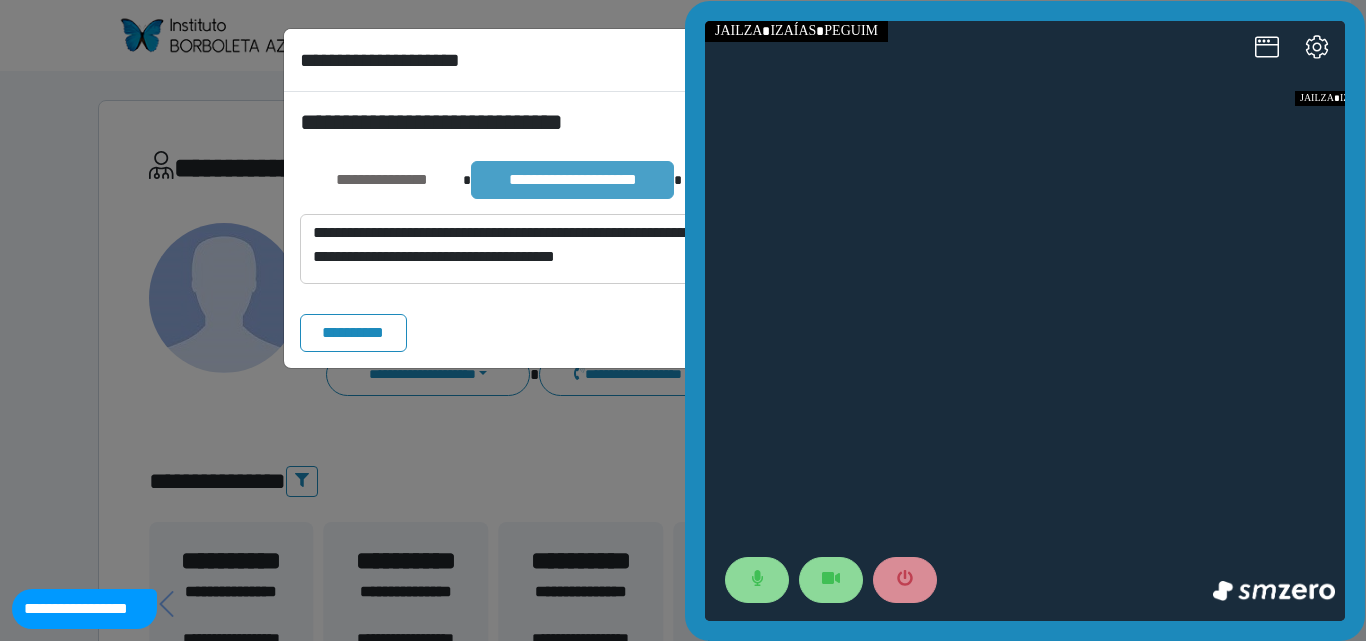 click on "**********" at bounding box center (572, 180) 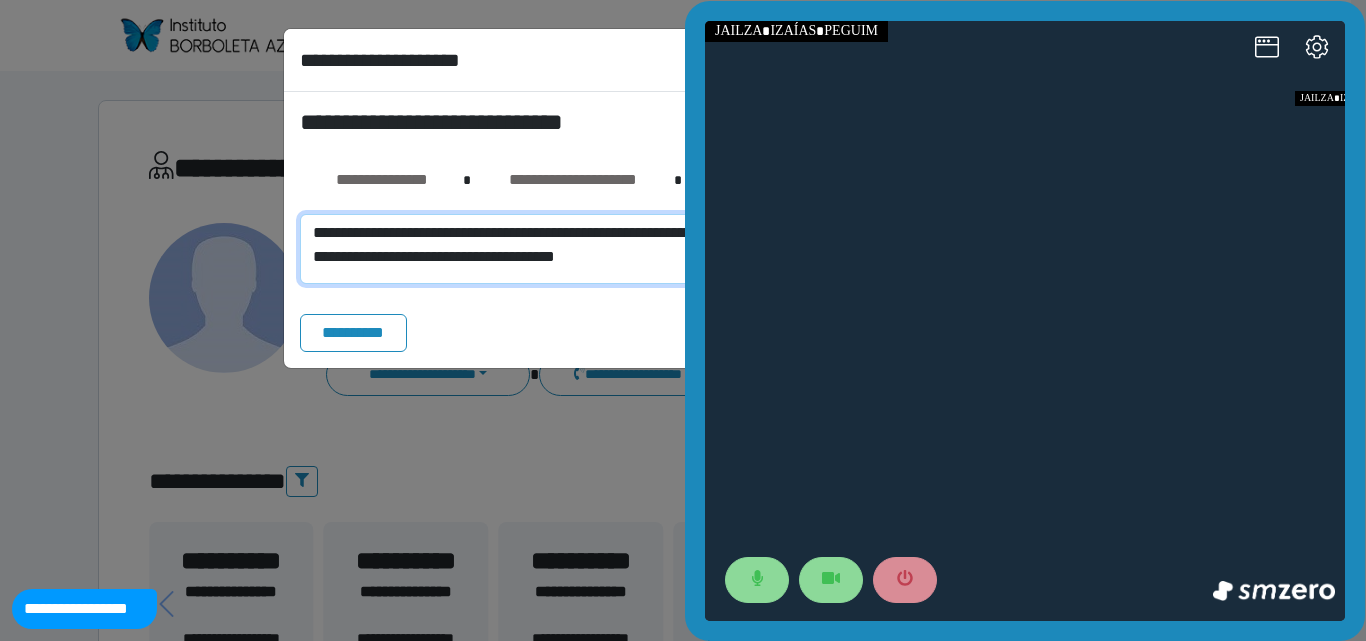 click on "**********" at bounding box center [617, 249] 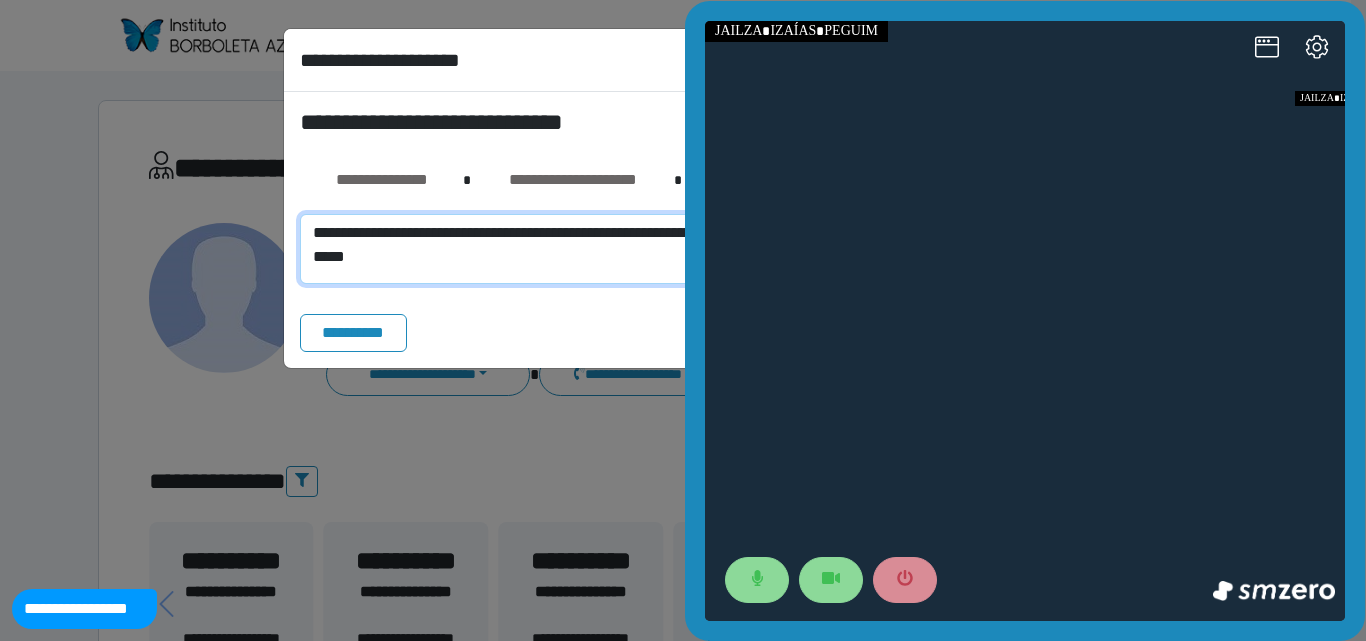 click on "**********" at bounding box center (617, 249) 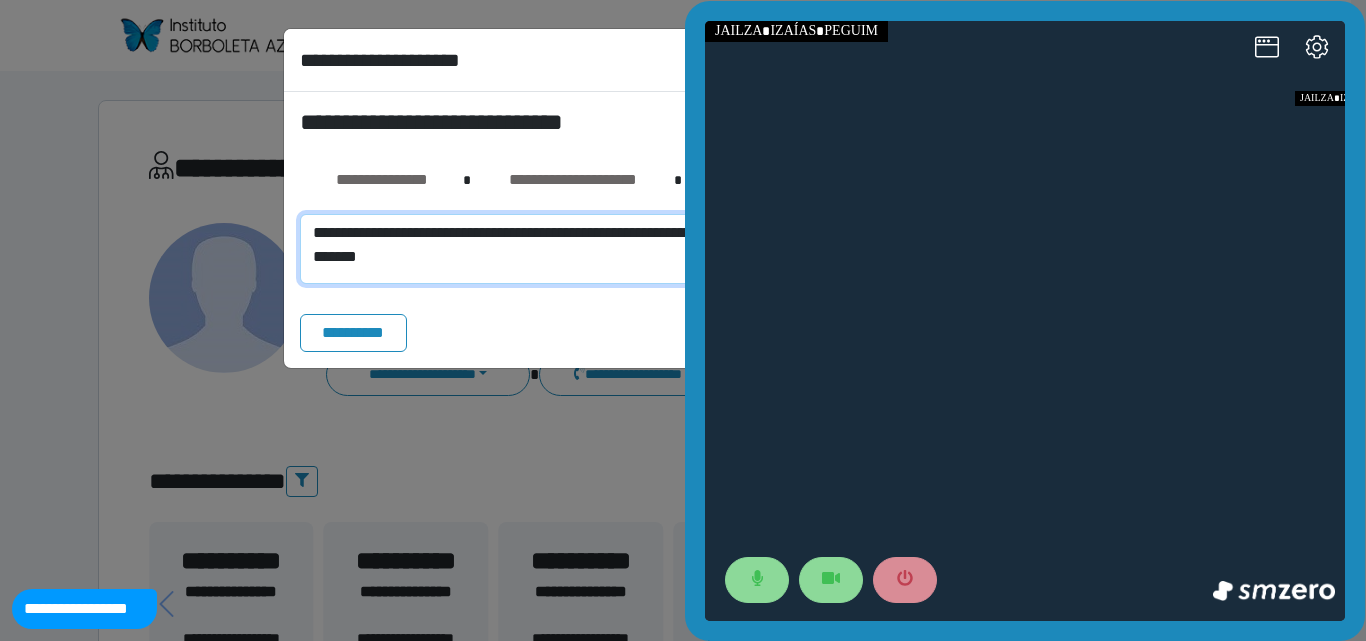 click on "**********" at bounding box center [617, 249] 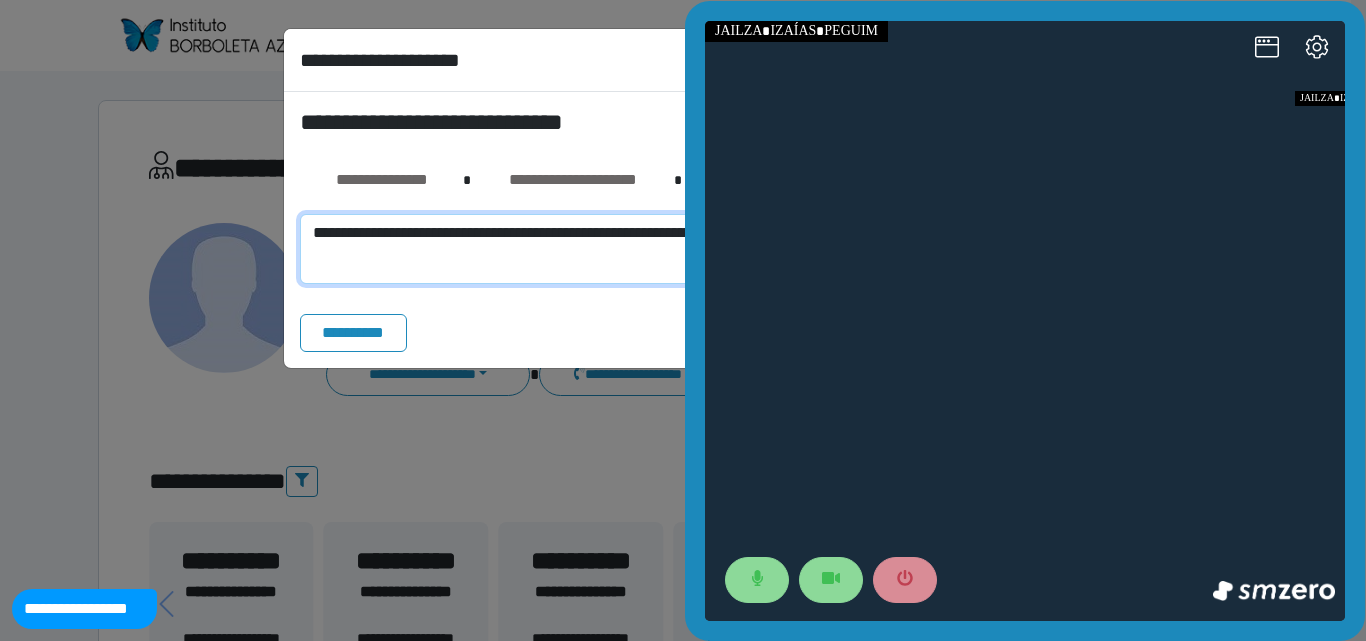 click on "**********" at bounding box center (617, 249) 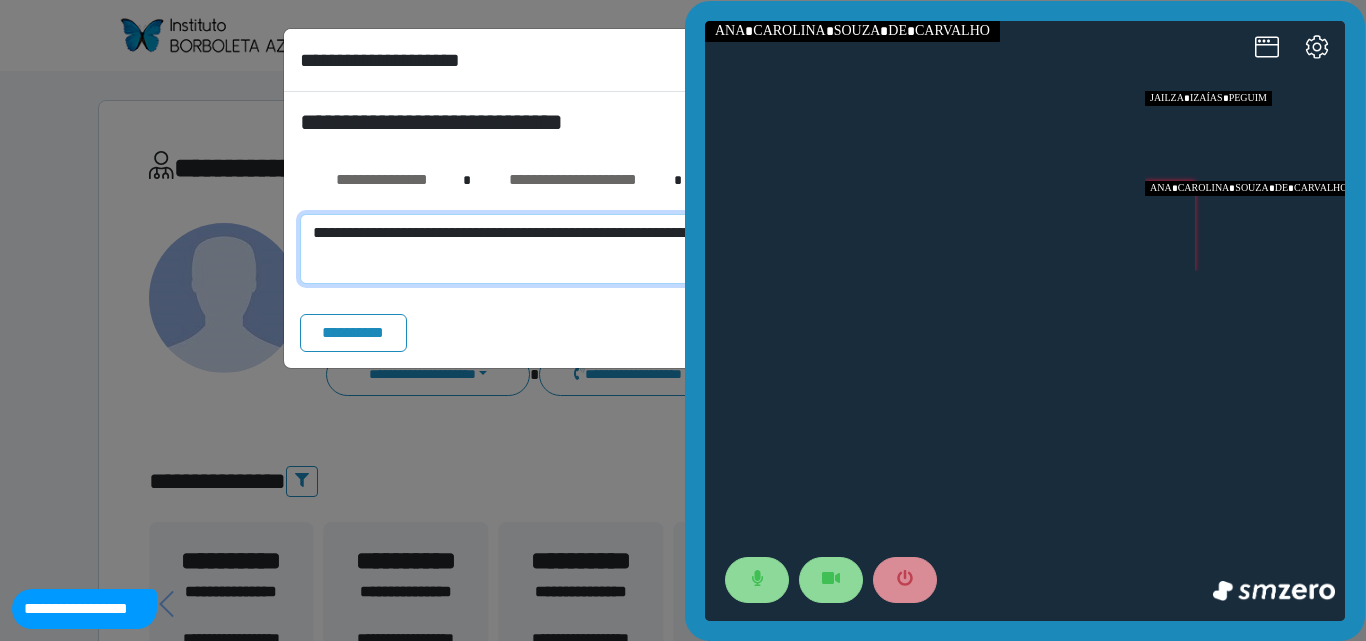 type on "**********" 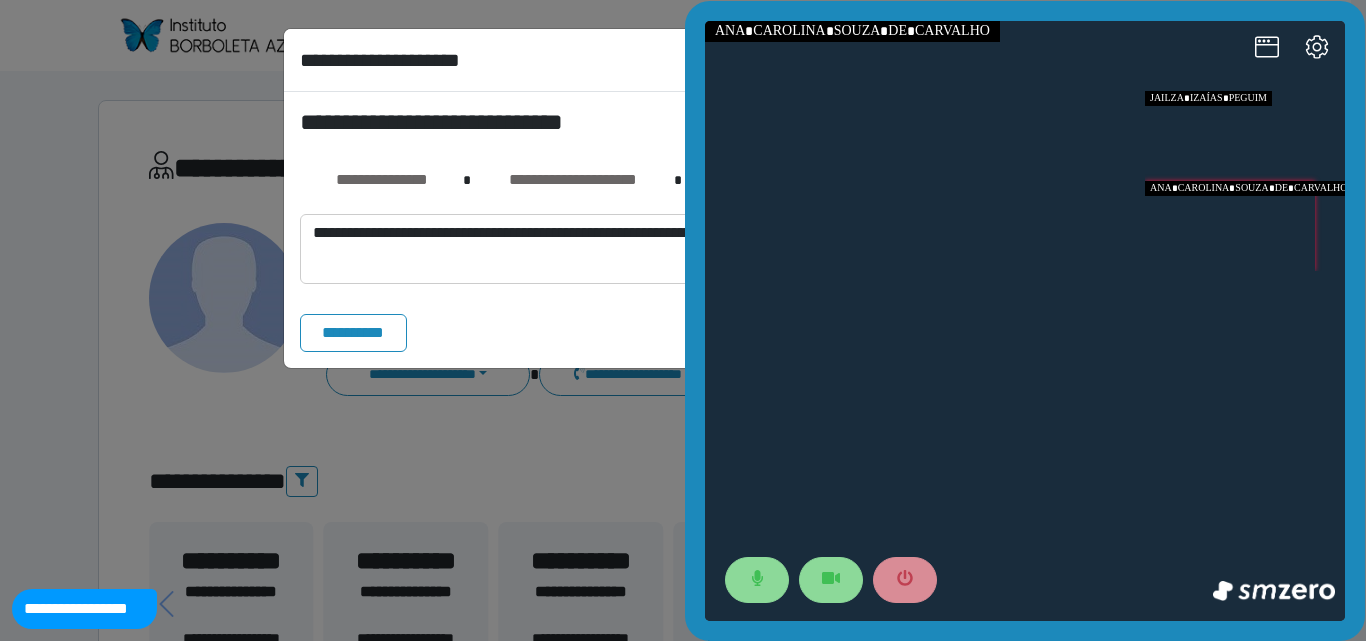 click at bounding box center (1245, 136) 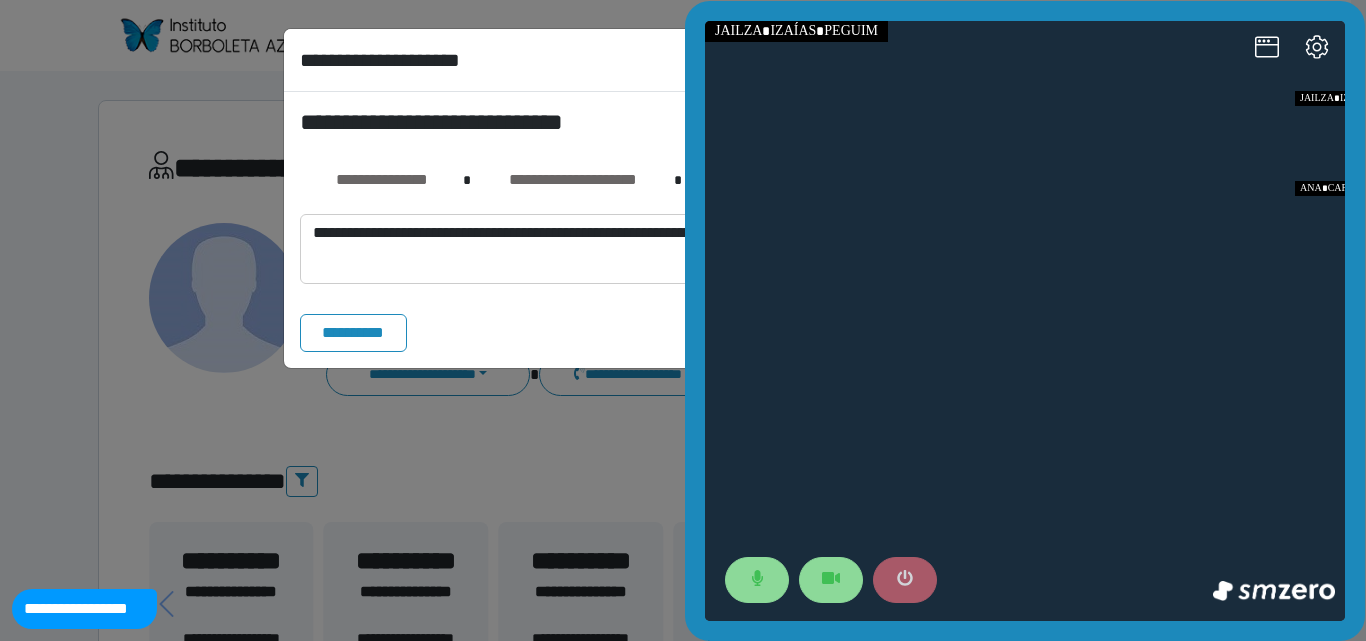 click 